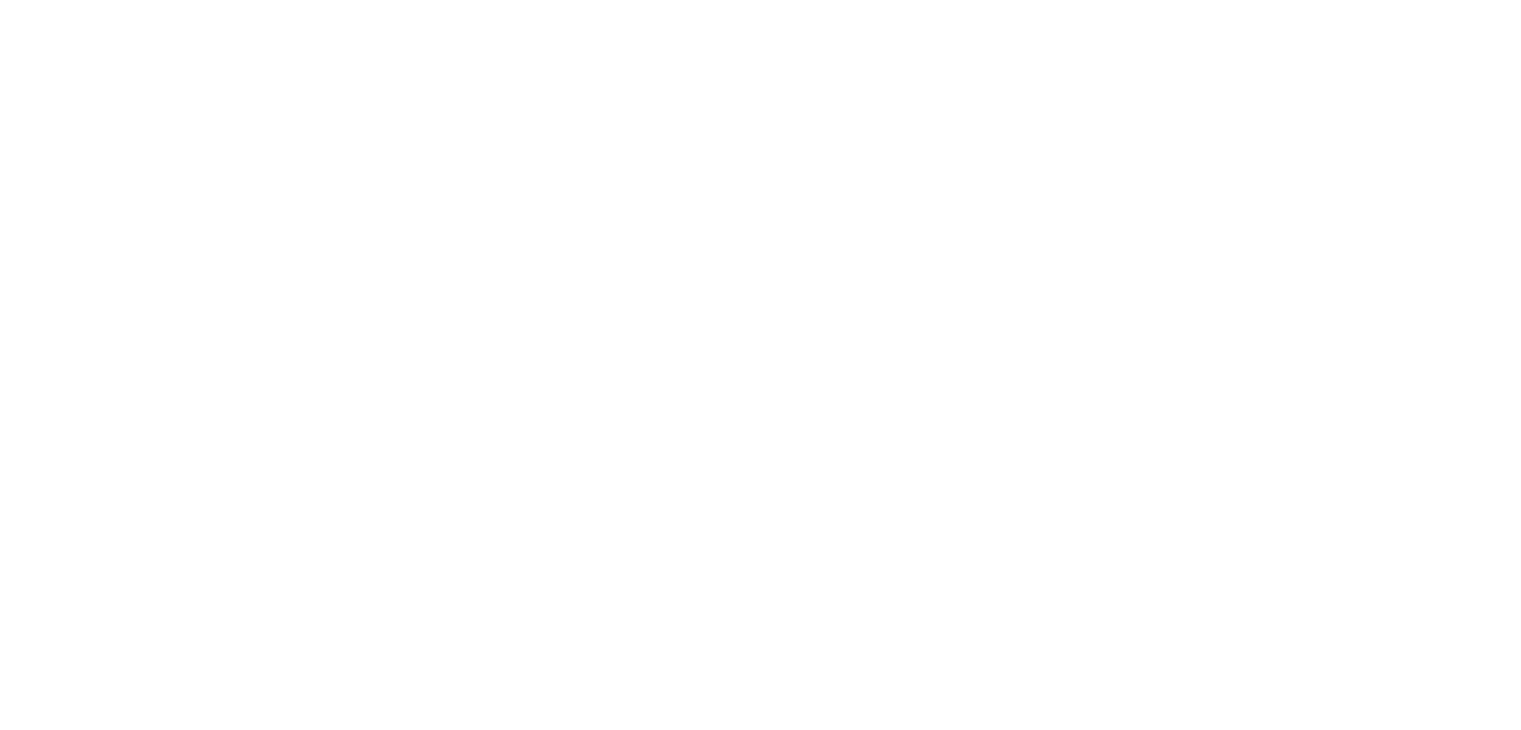 scroll, scrollTop: 0, scrollLeft: 0, axis: both 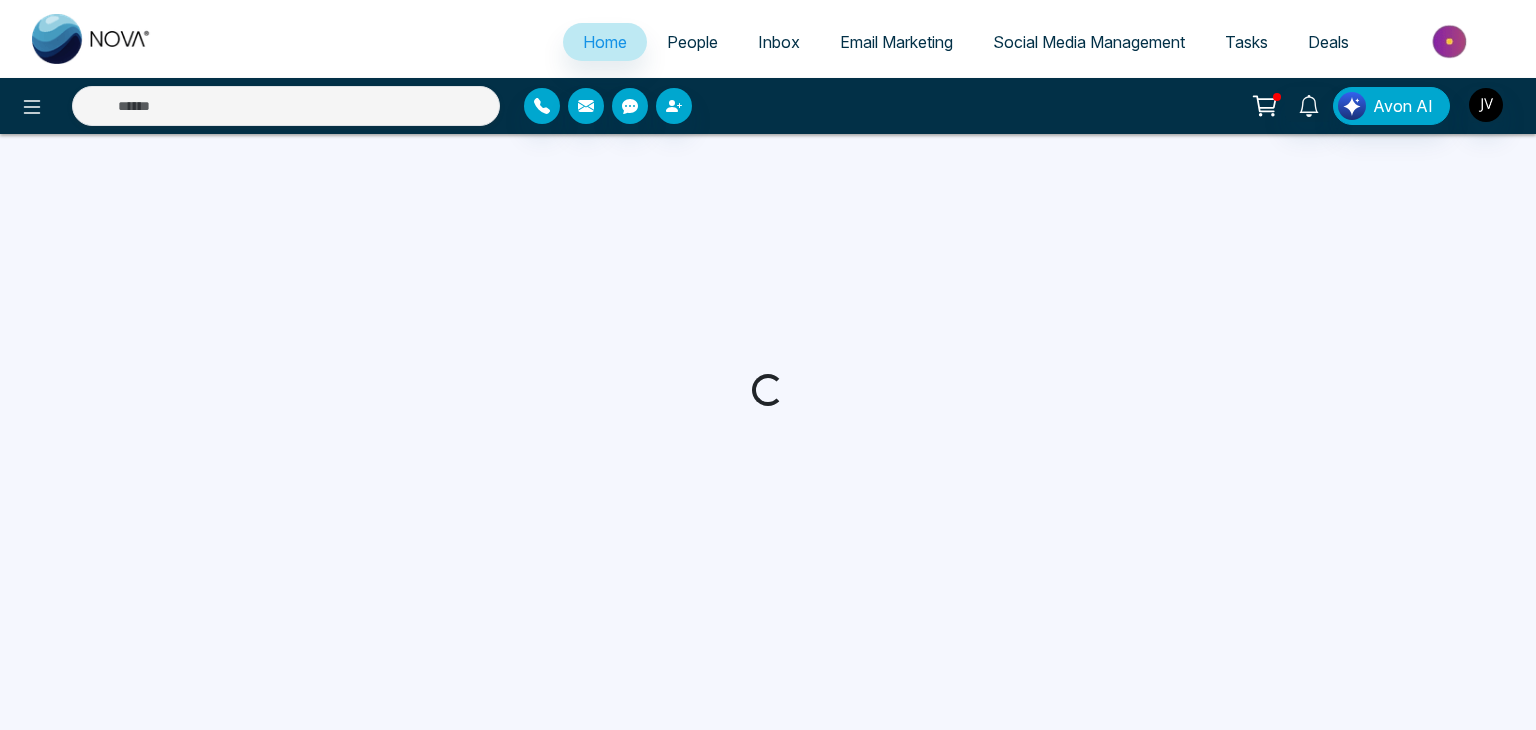 select on "*" 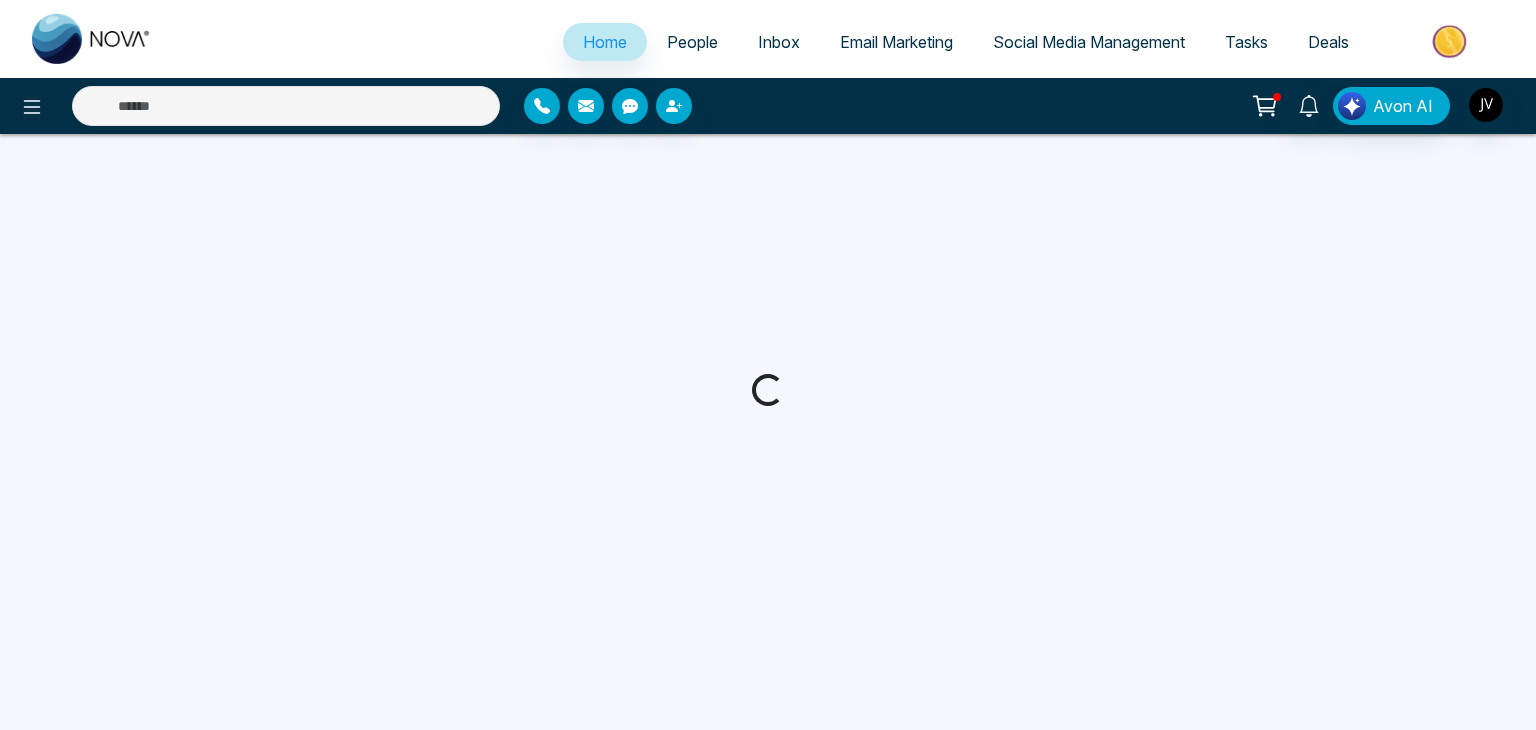 select on "*" 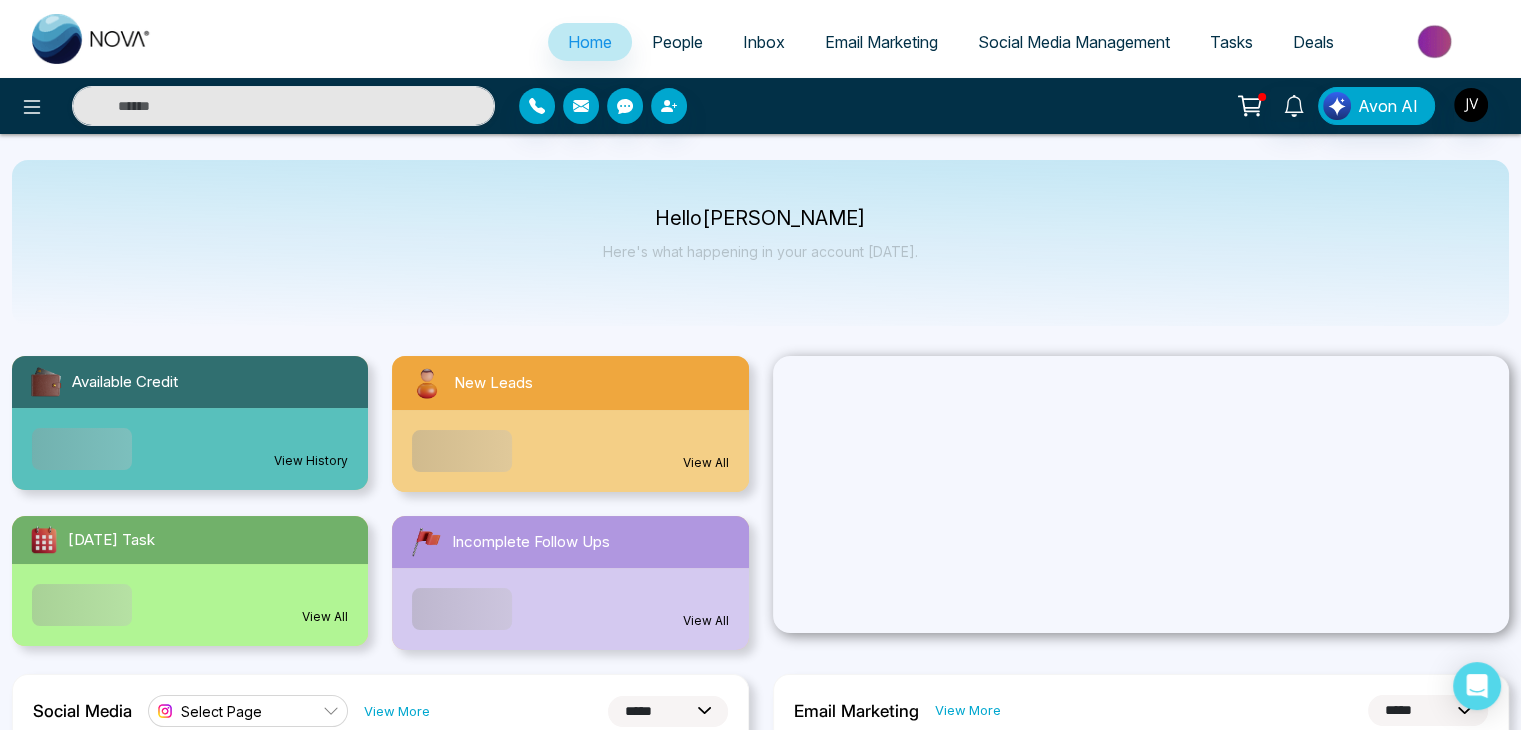 click at bounding box center [1436, 41] 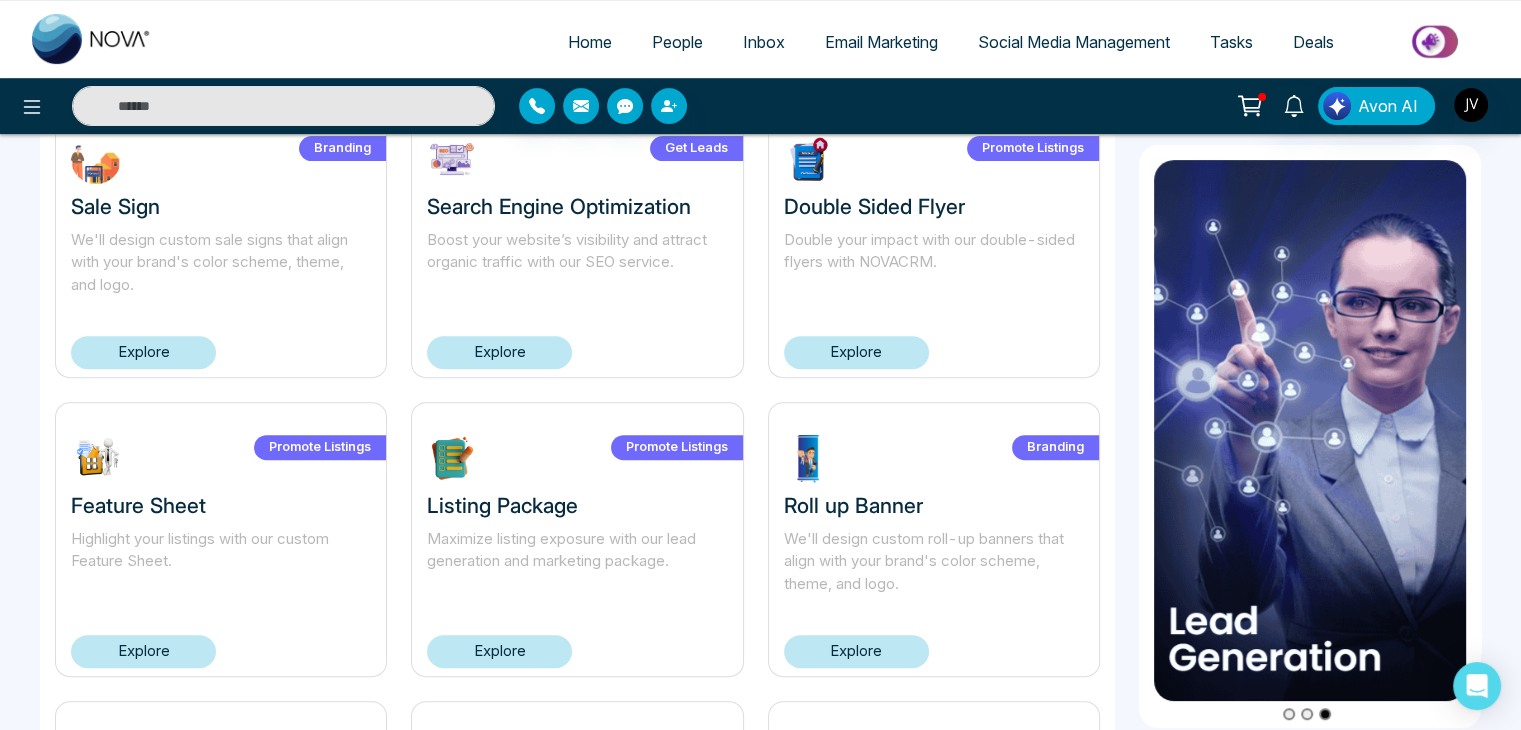 scroll, scrollTop: 800, scrollLeft: 0, axis: vertical 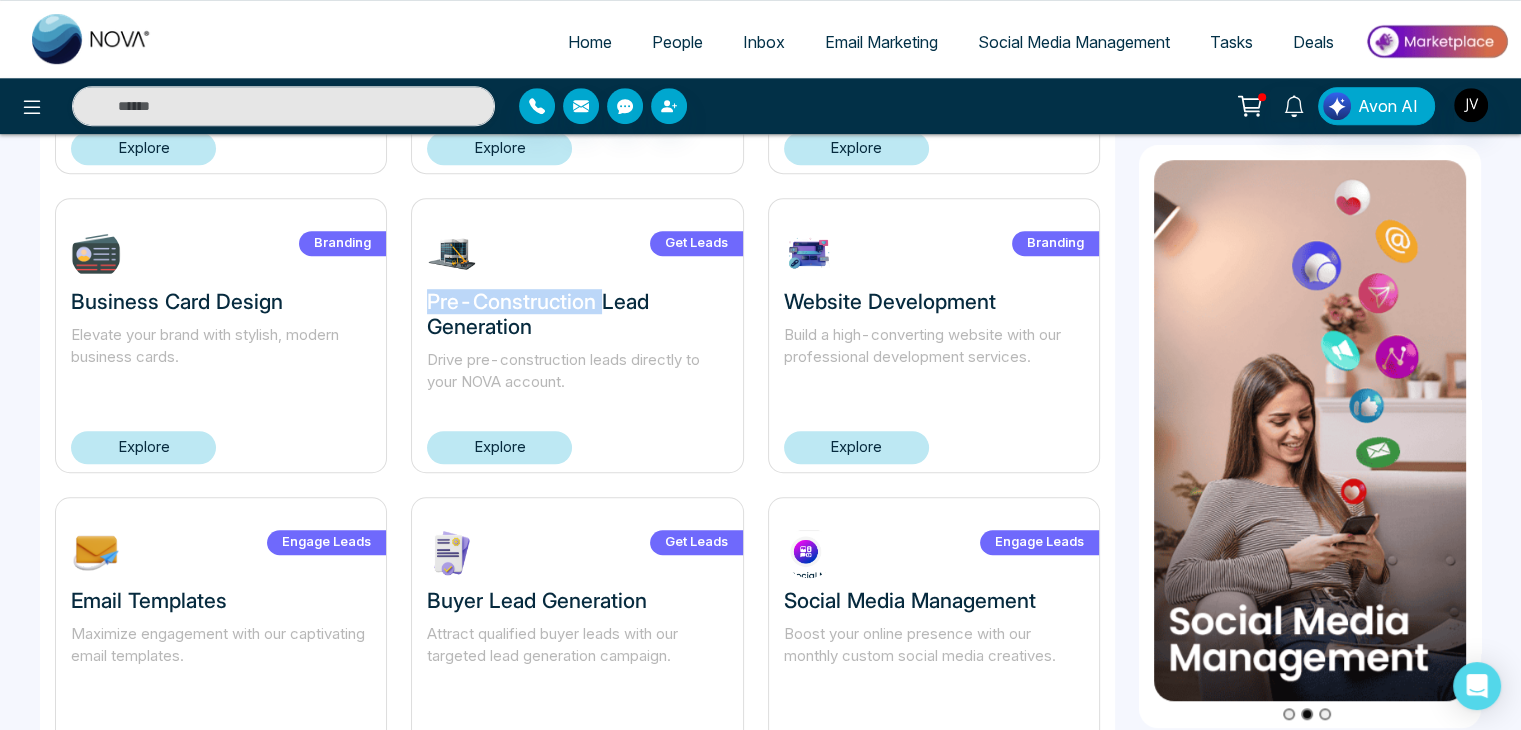 drag, startPoint x: 425, startPoint y: 293, endPoint x: 600, endPoint y: 306, distance: 175.4822 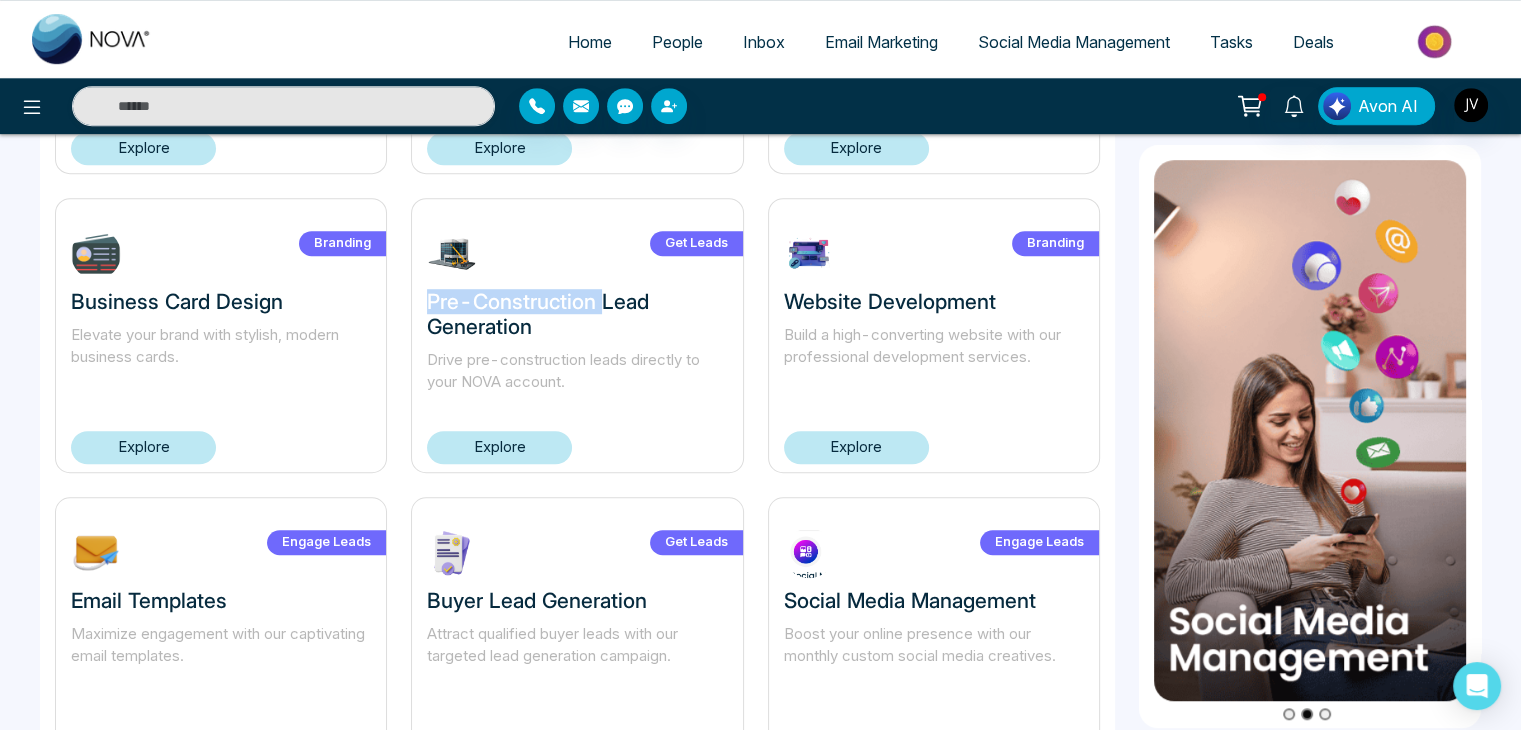 click on "Get Leads Pre-Construction Lead Generation Drive pre-construction leads directly to your NOVA account. Explore" at bounding box center (577, 335) 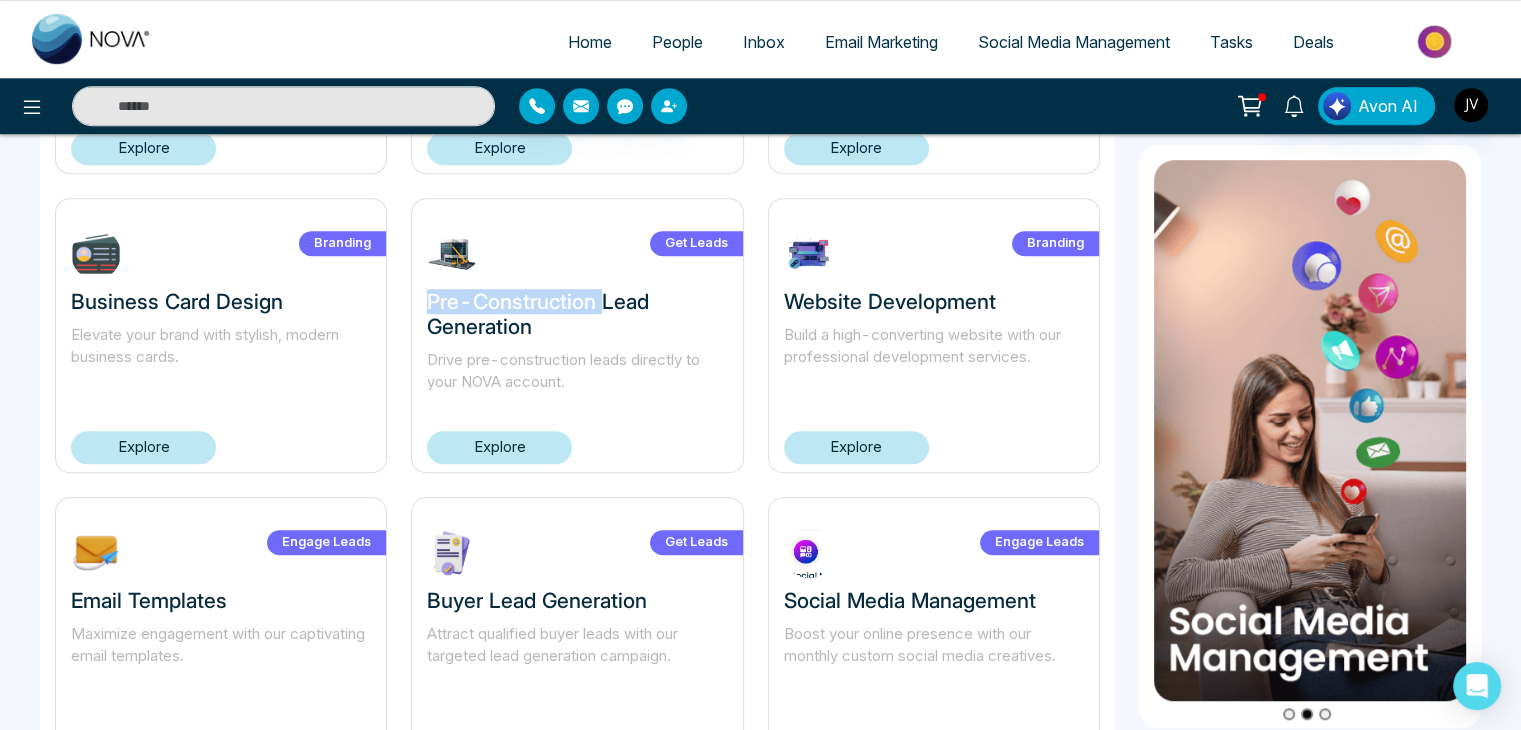 copy on "Pre-Construction" 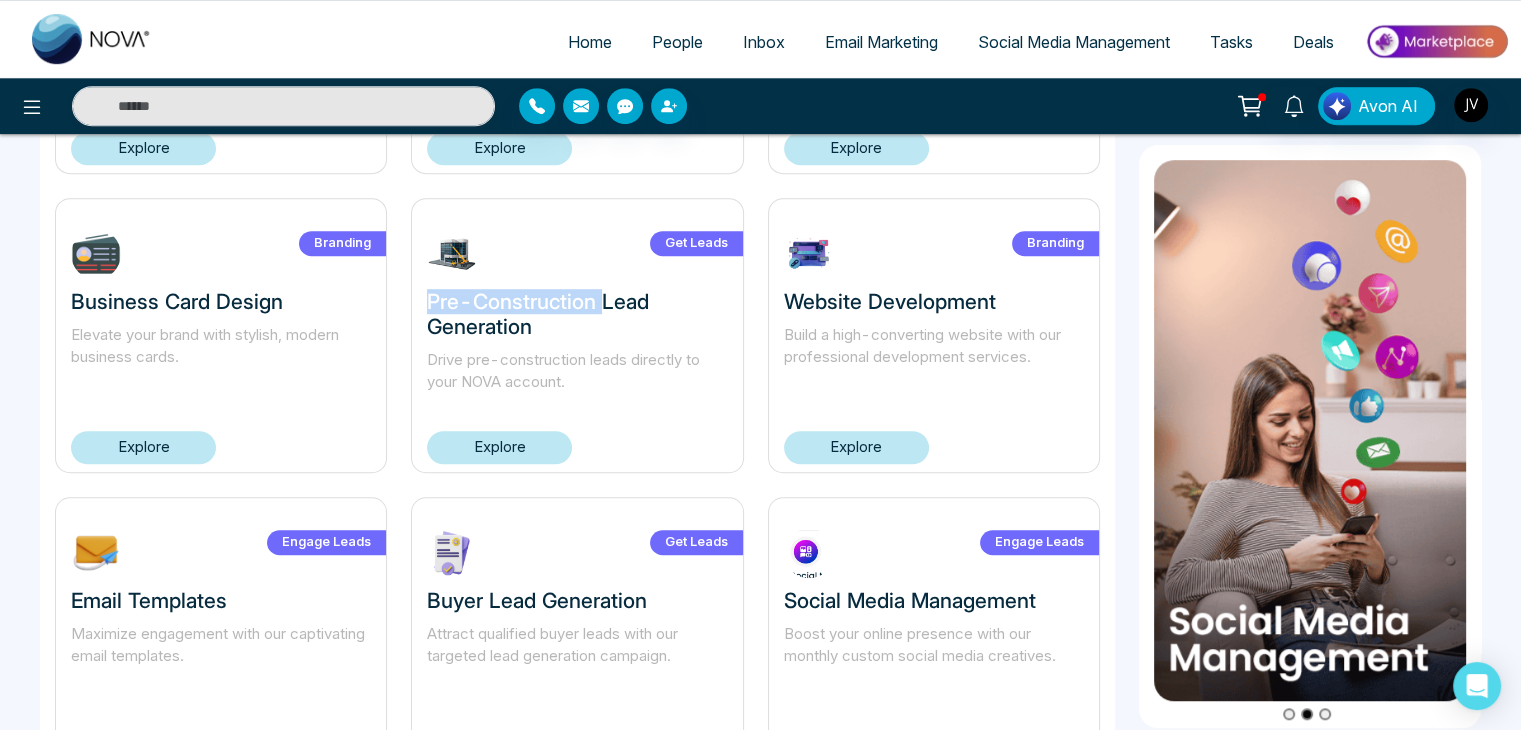 click on "Get Leads Pre-Construction Lead Generation Drive pre-construction leads directly to your NOVA account. Explore" at bounding box center (577, 335) 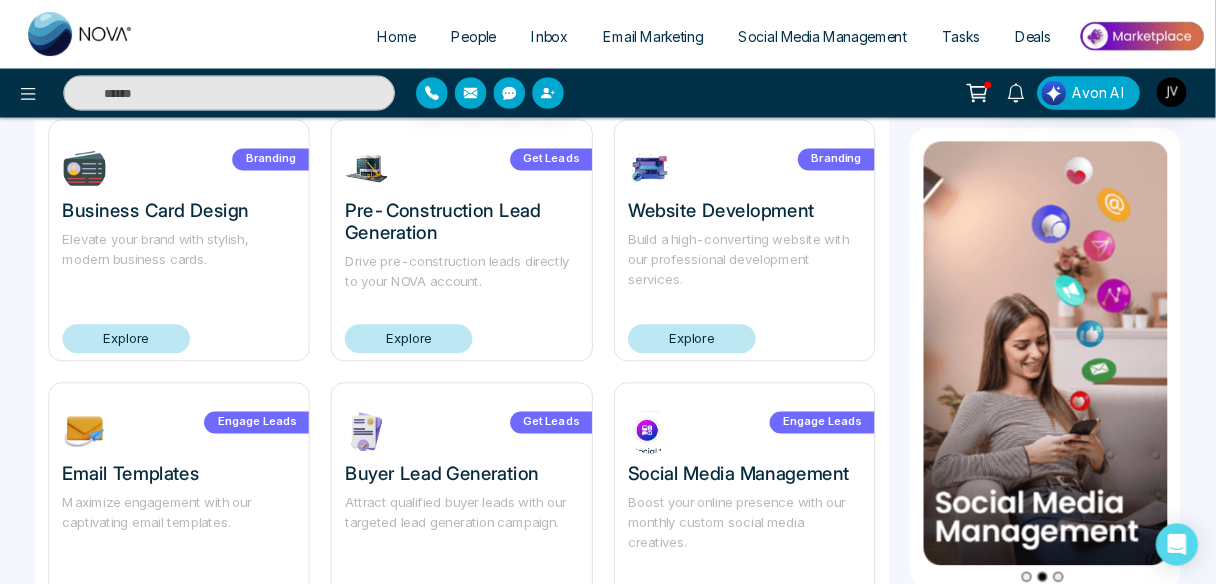 scroll, scrollTop: 1329, scrollLeft: 0, axis: vertical 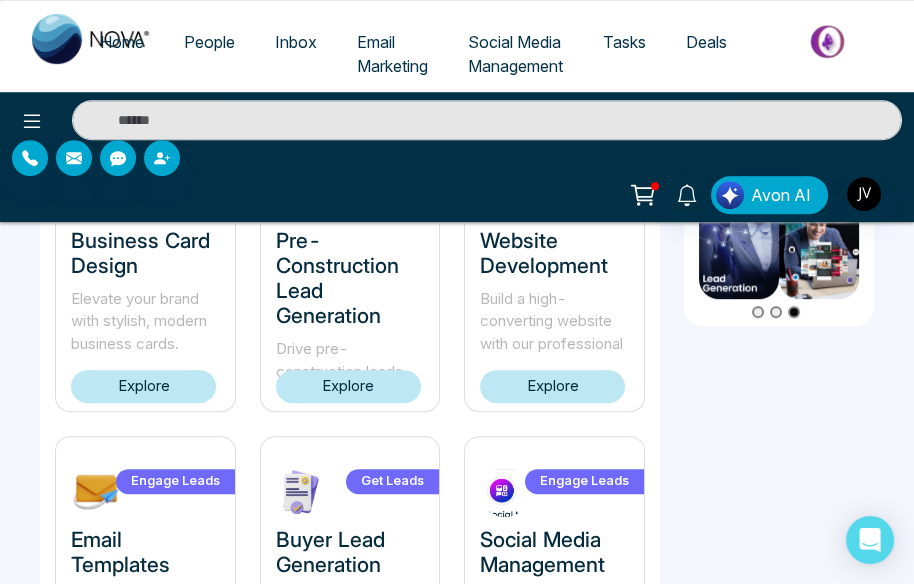 select on "*" 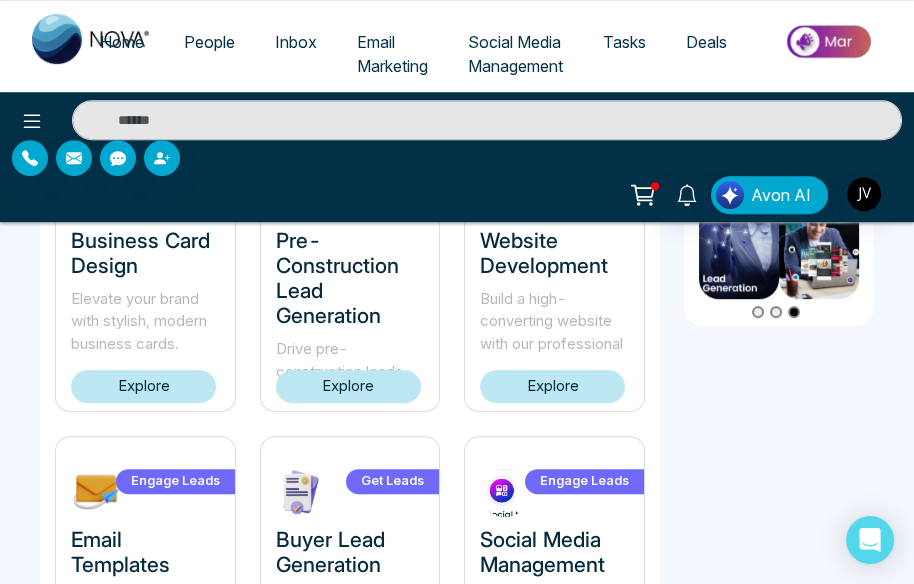 select on "*" 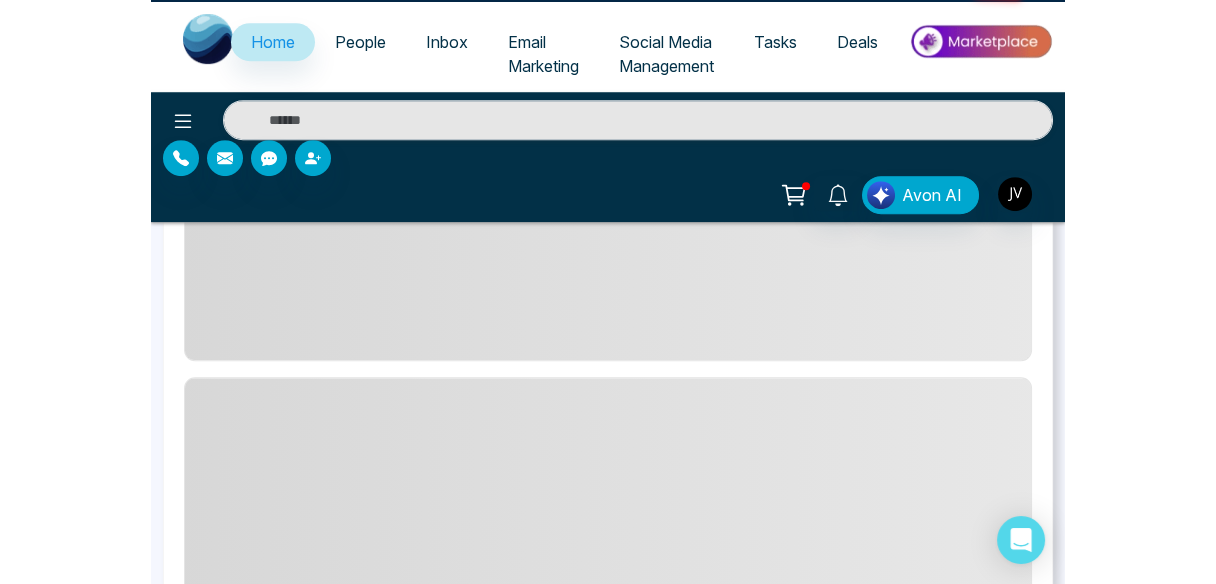 scroll, scrollTop: 0, scrollLeft: 0, axis: both 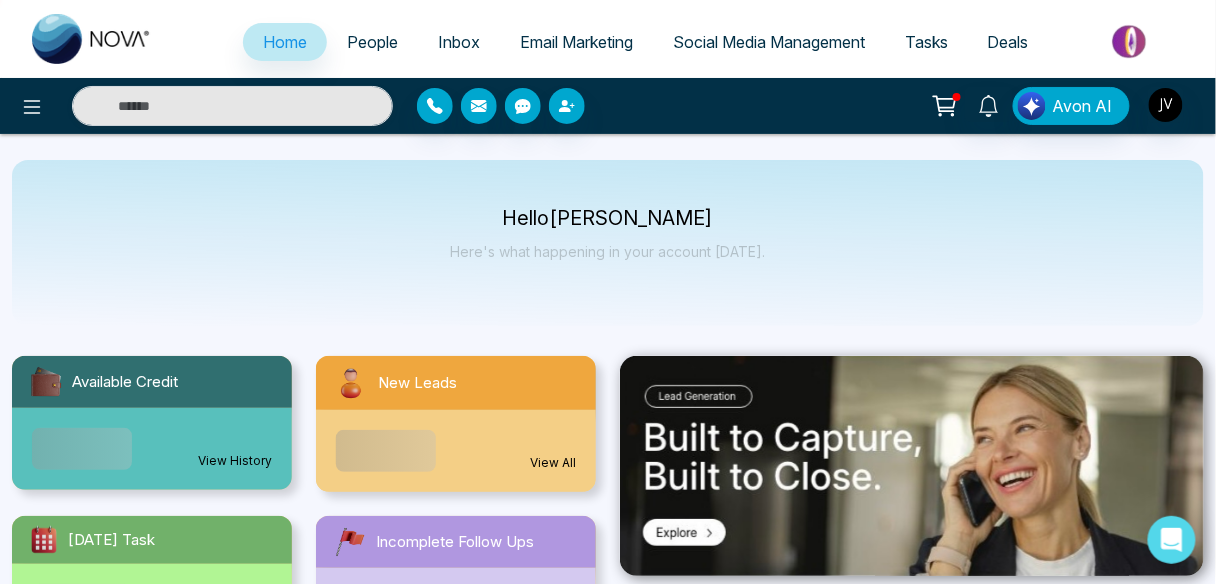 click at bounding box center [1131, 41] 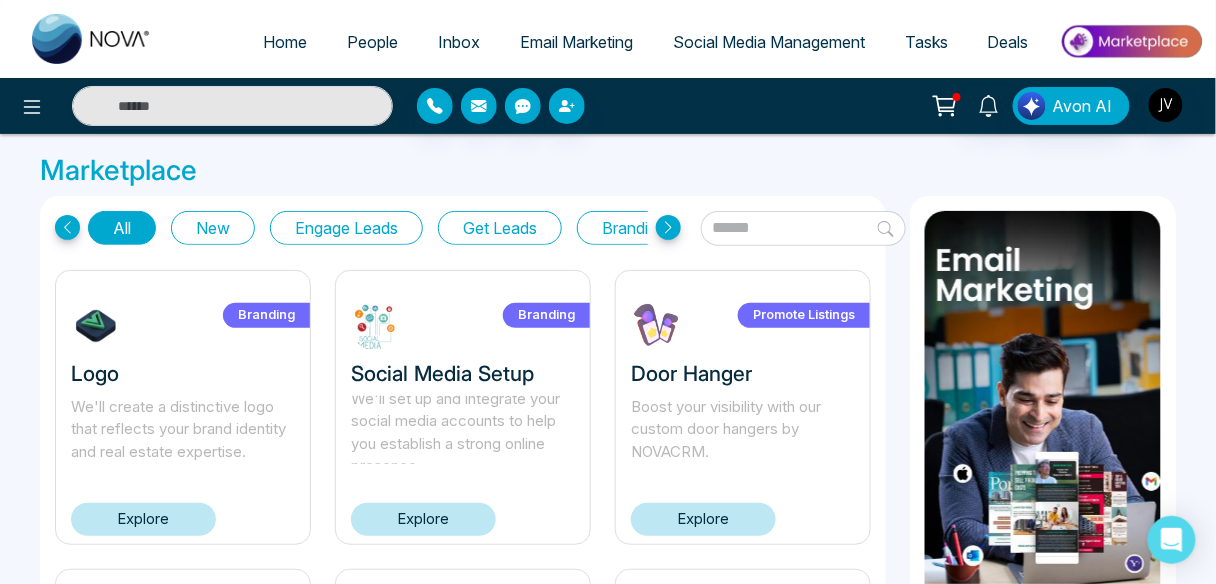 scroll, scrollTop: 21, scrollLeft: 0, axis: vertical 